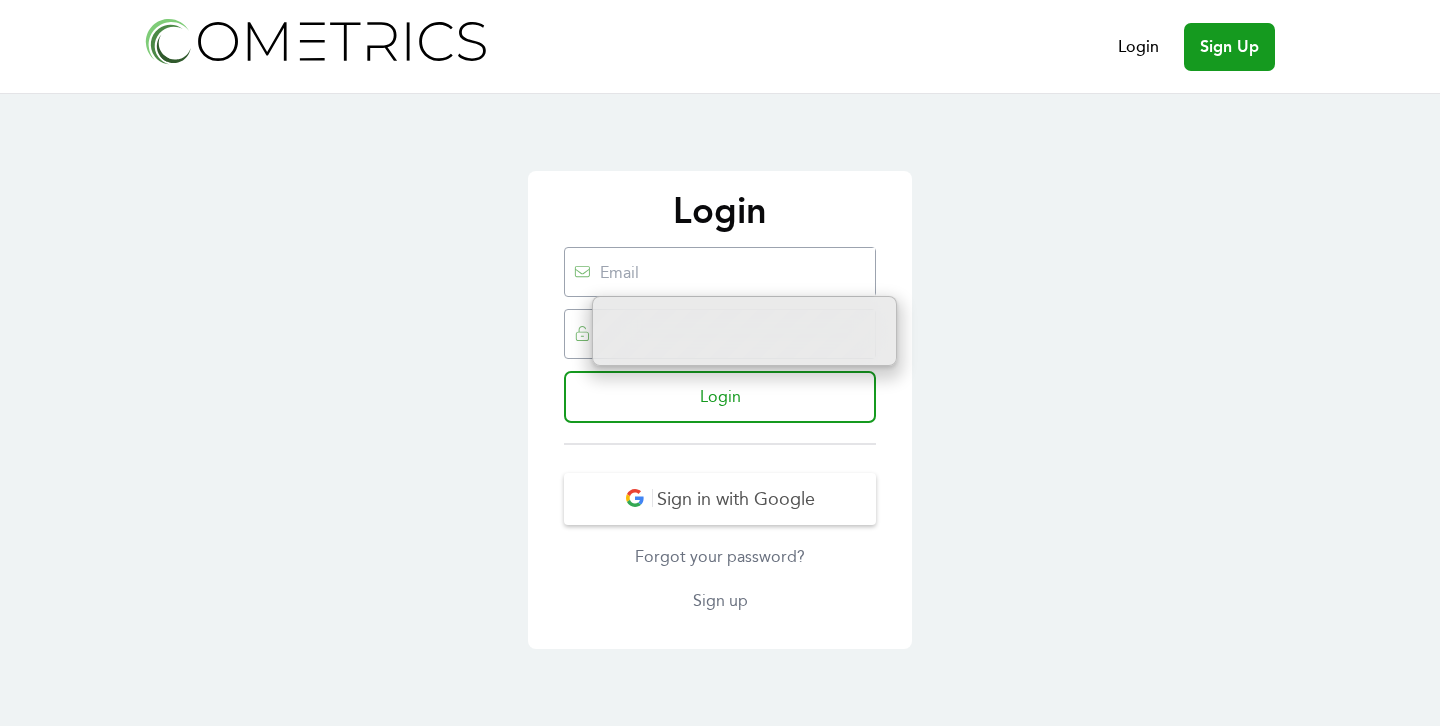 scroll, scrollTop: 0, scrollLeft: 0, axis: both 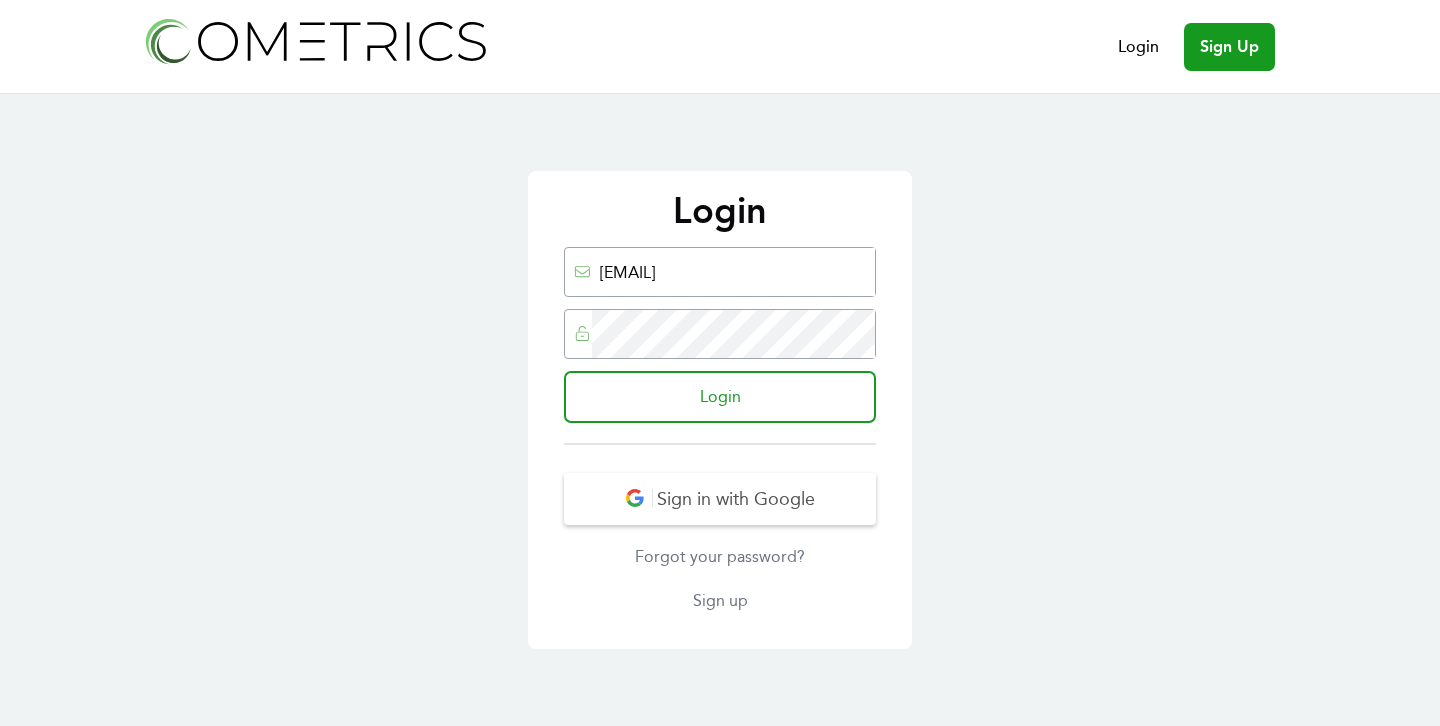 type on "[EMAIL]" 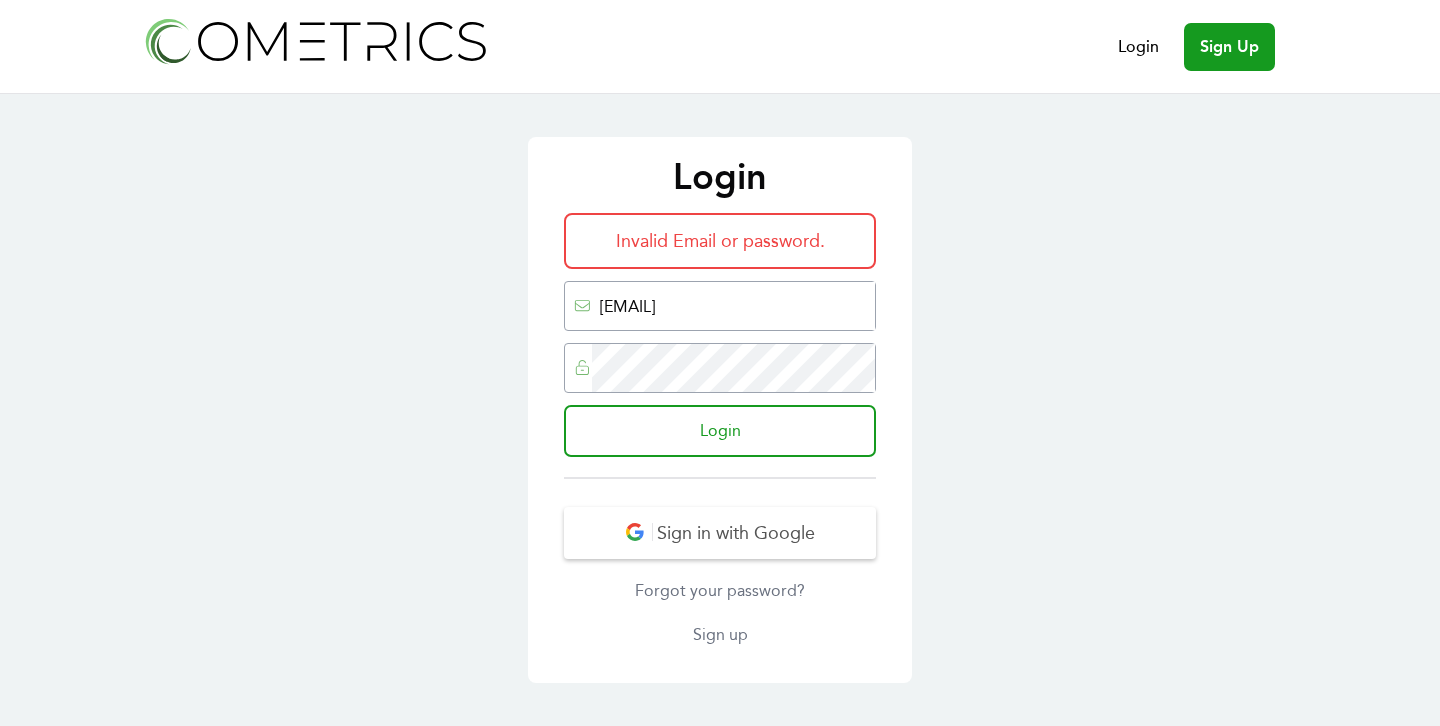 scroll, scrollTop: 0, scrollLeft: 0, axis: both 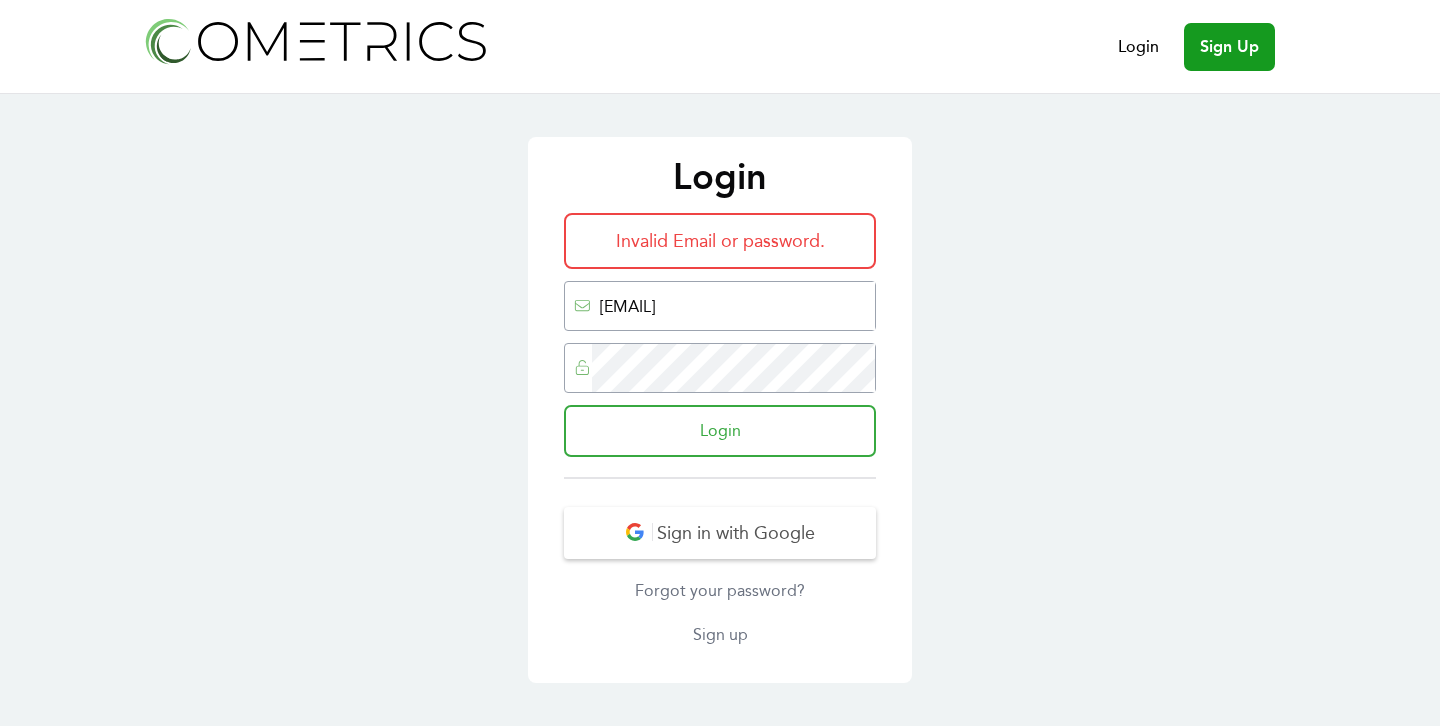 click on "Login" at bounding box center [720, 431] 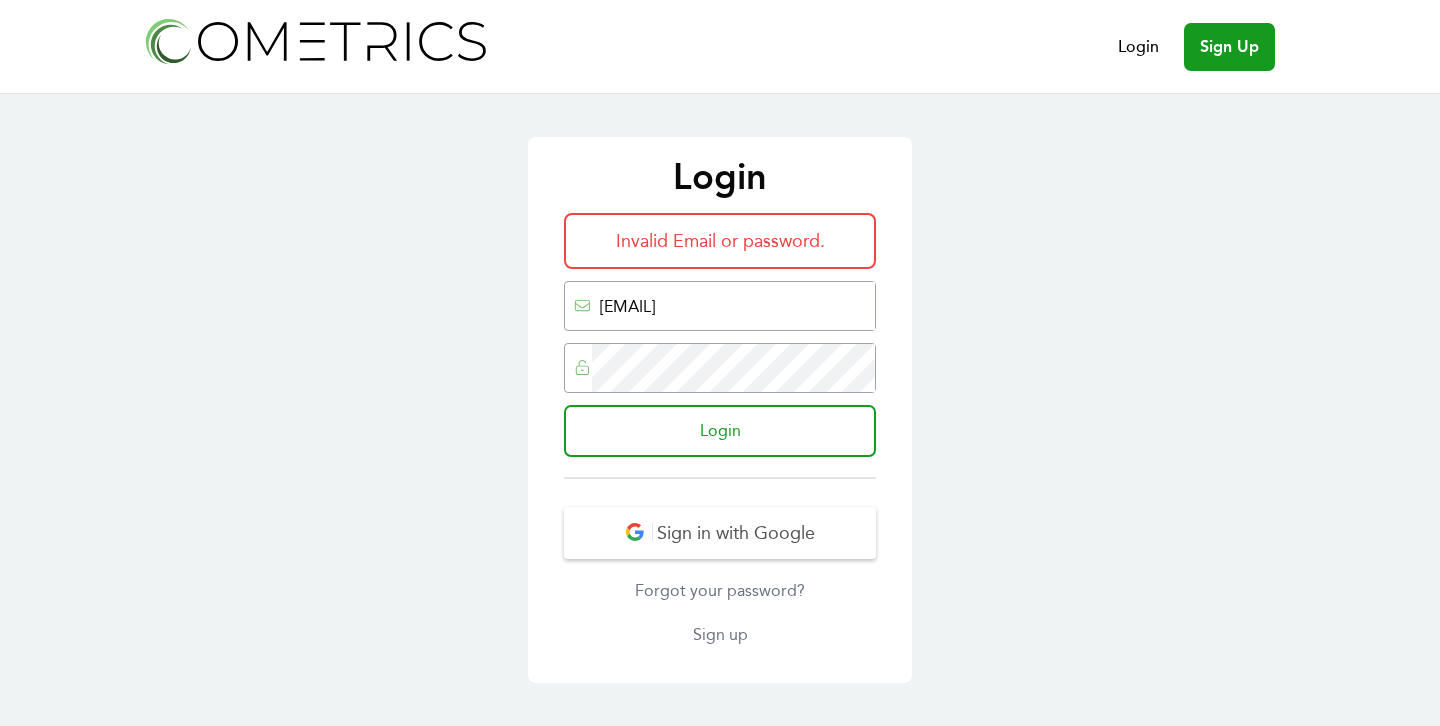 scroll, scrollTop: 0, scrollLeft: 0, axis: both 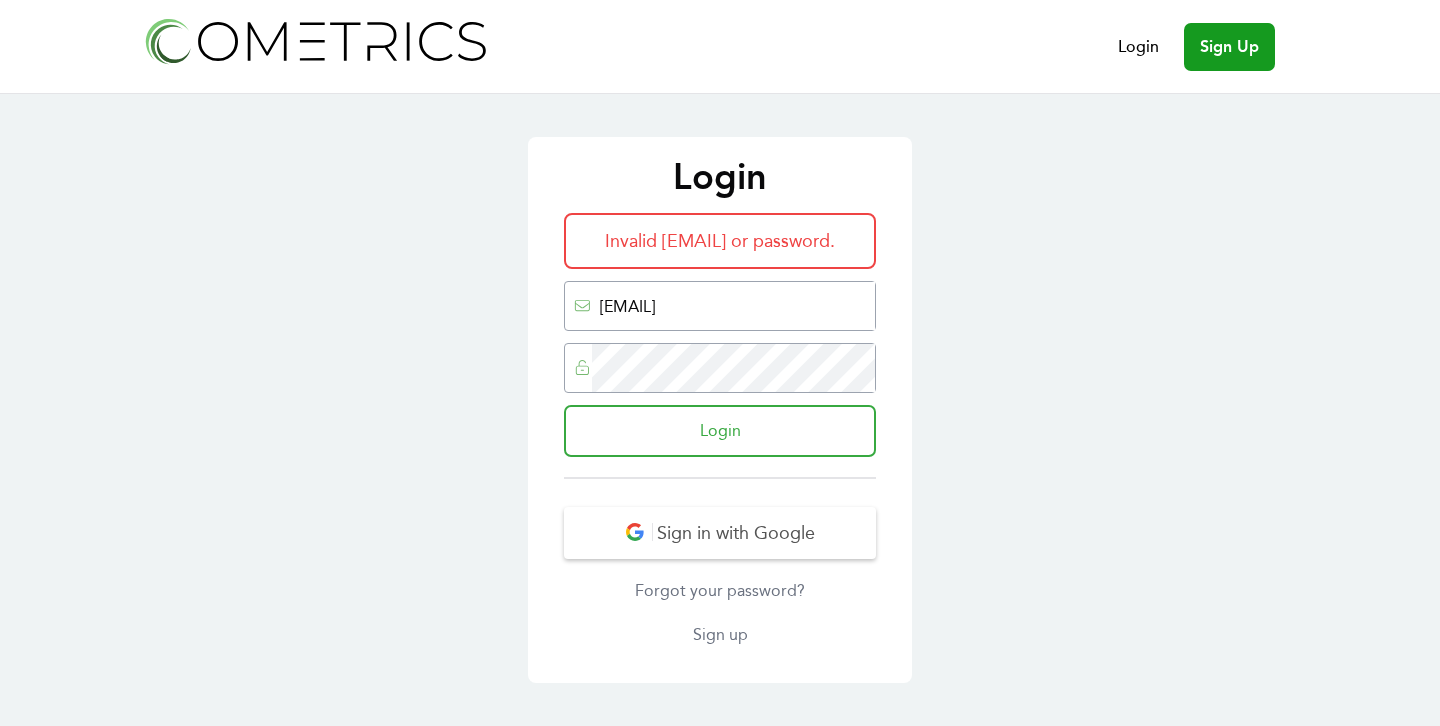 click on "Login" at bounding box center [720, 431] 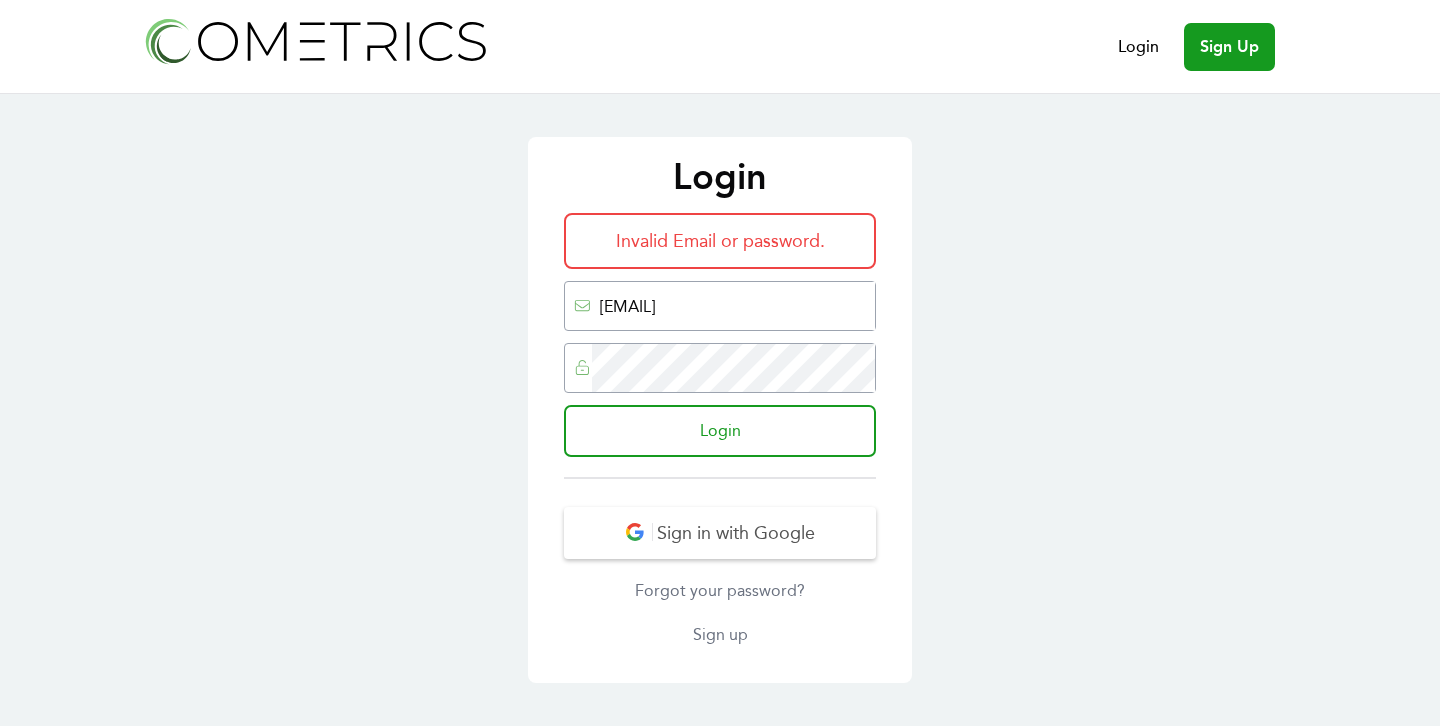 scroll, scrollTop: 0, scrollLeft: 0, axis: both 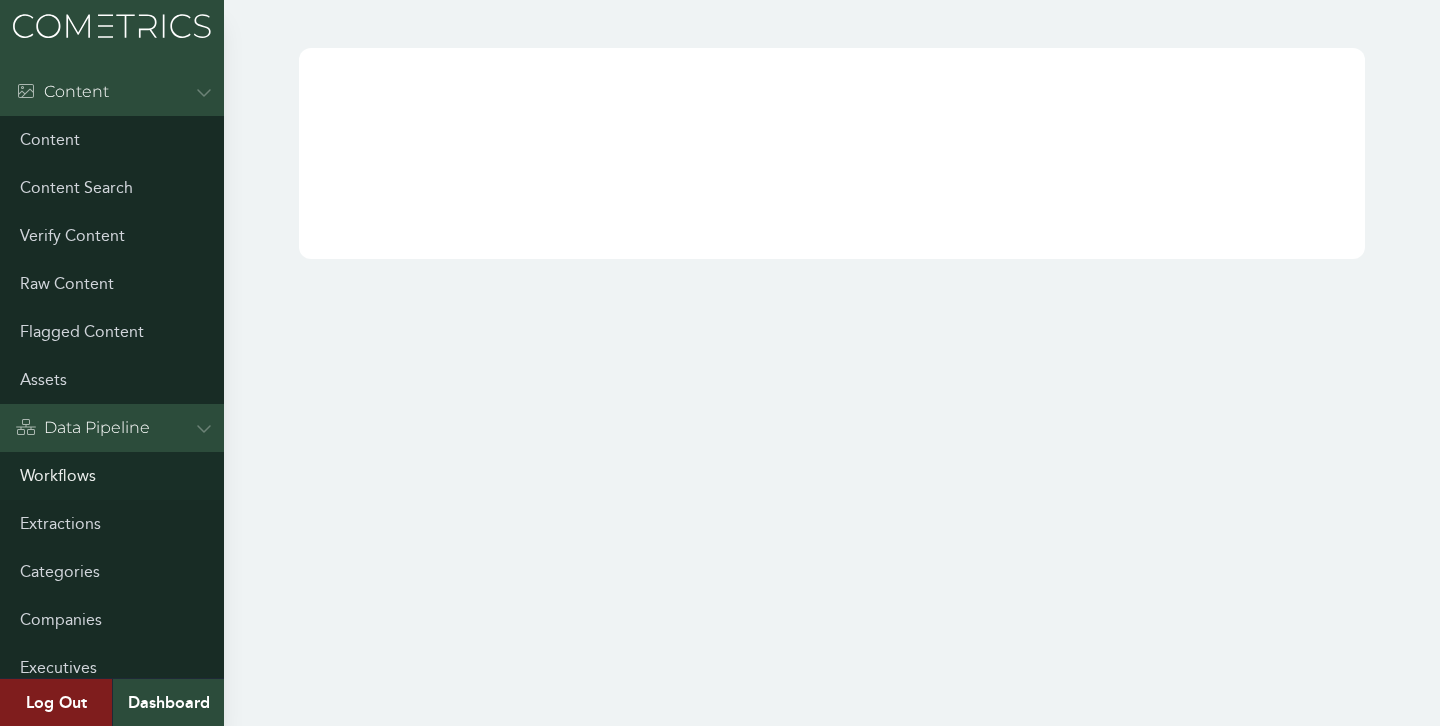 click on "Workflows" at bounding box center [112, 476] 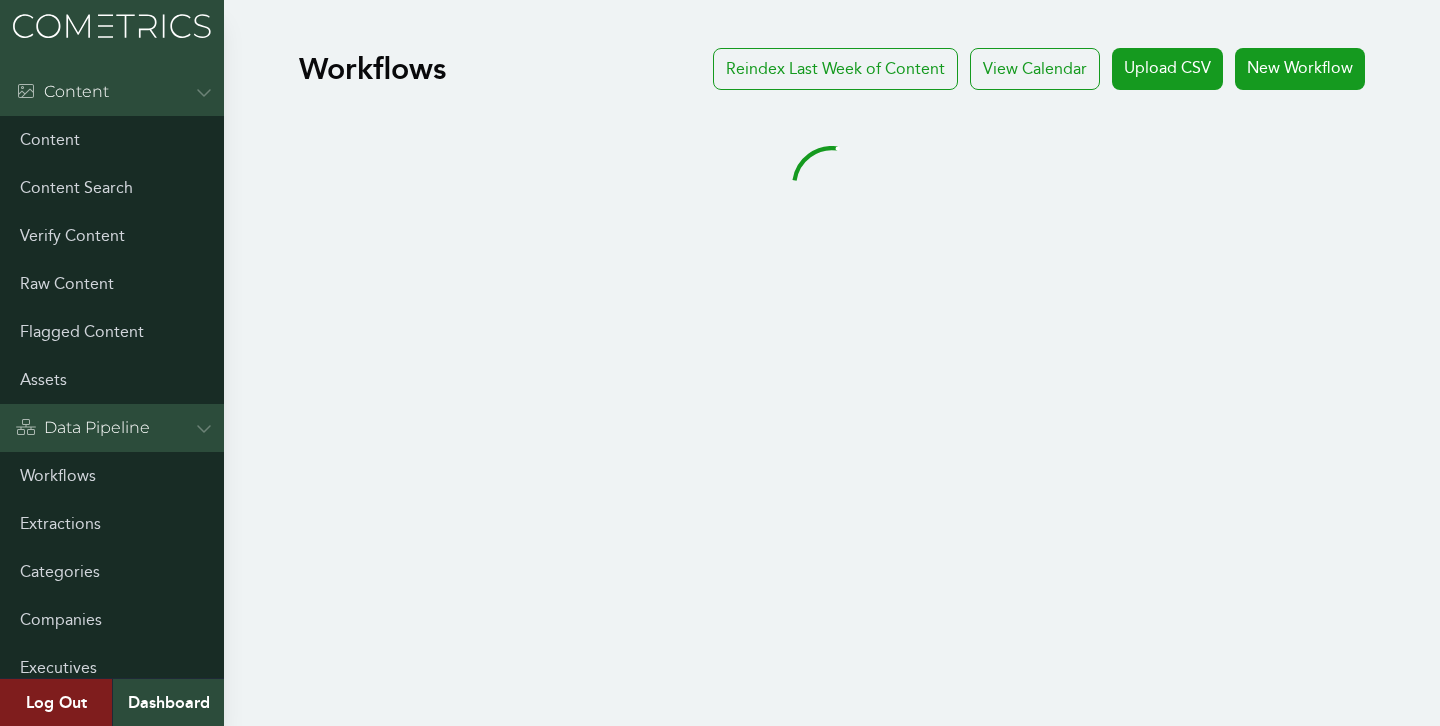 scroll, scrollTop: 0, scrollLeft: 0, axis: both 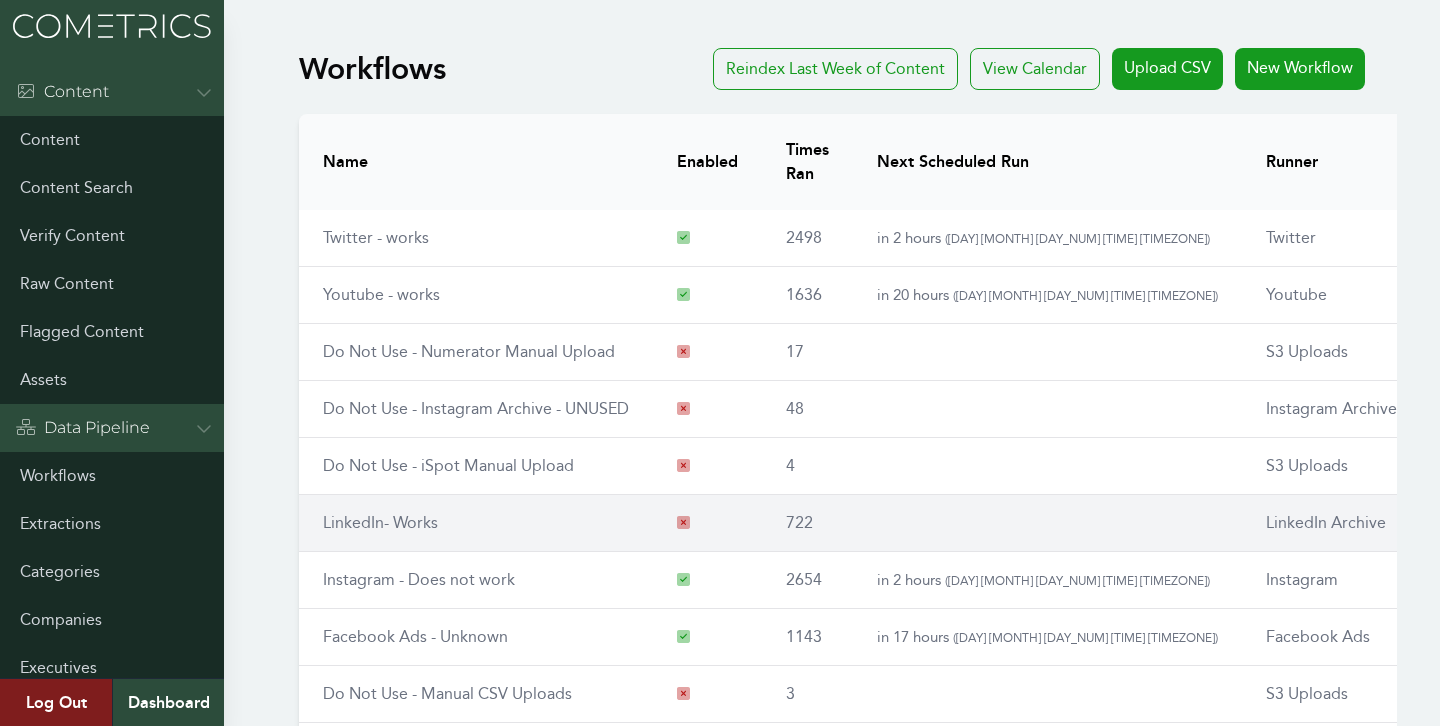 click on "LinkedIn- Works" at bounding box center [380, 522] 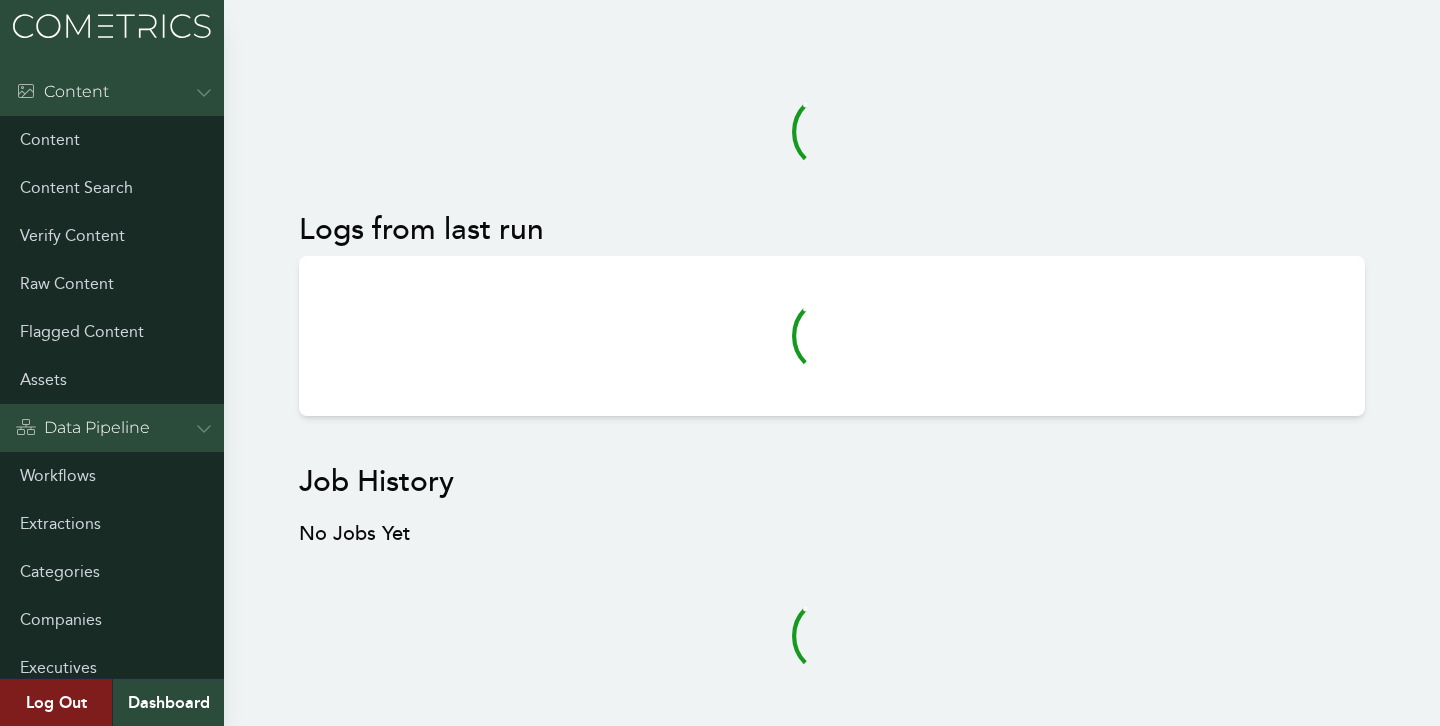 scroll, scrollTop: 0, scrollLeft: 0, axis: both 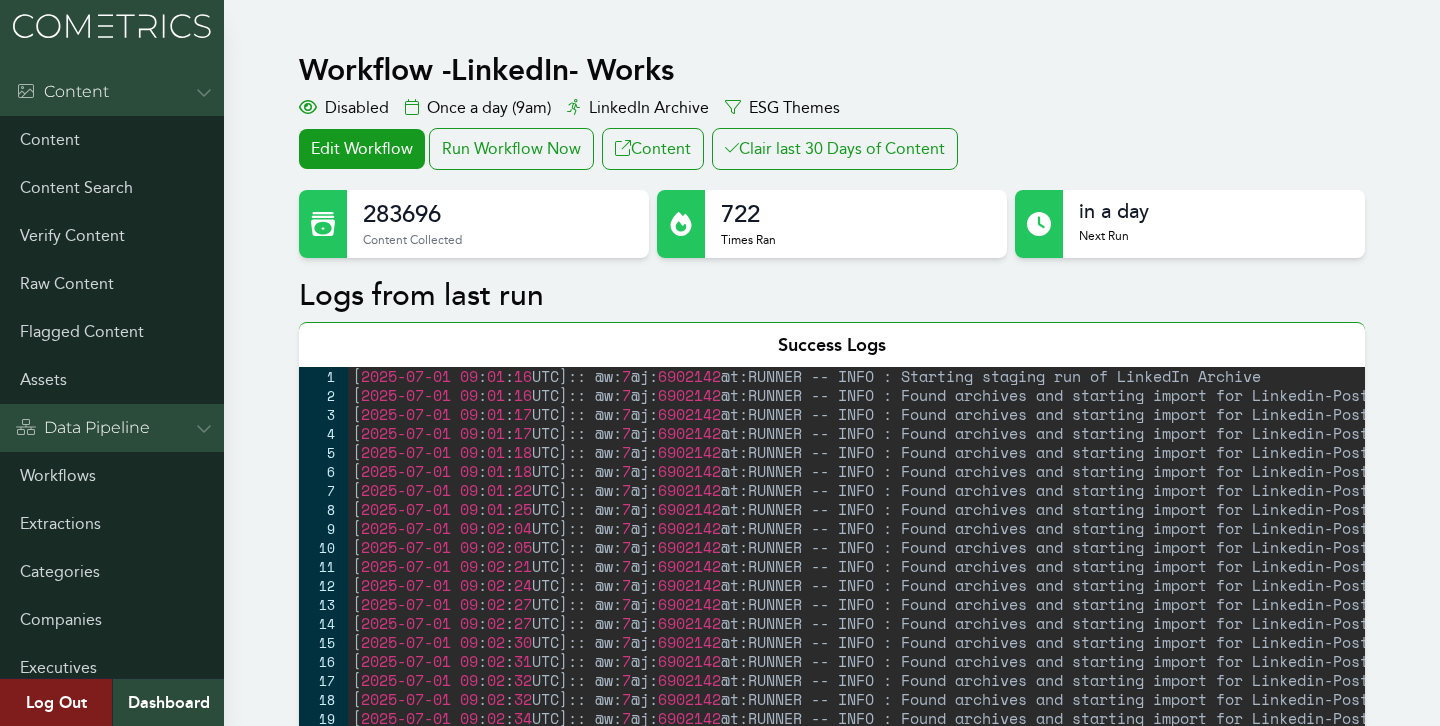 click on "Workflow -  LinkedIn- Works Disabled Once a day (9am) LinkedIn Archive ESG Themes Edit Workflow Run Workflow Now  Content  Clair last 30 Days of Content 283696 Content Collected 722 Times Ran in a day Next Run Logs from last run Success Logs 1 2 3 4 5 6 7 8 9 10 11 12 13 14 15 16 17 18 19 20 21 22 23 24 25 26 27 28 [ 2025-07-01   09 : 01 : 16  UTC ] :: @w: 7  @j: 6902142  @t:RUNNER -- INFO : Starting staging run of LinkedIn Archive [ 2025-07-01   09 : 01 : 16  UTC ] :: @w: 7  @j: 6902142  @t:RUNNER -- INFO : Found archives and starting import for Linkedin-Posts/3m/ [ 2025-07-01   09 : 01 : 17  UTC ] :: @w: 7  @j: 6902142  @t:RUNNER -- INFO : Found archives and starting import for Linkedin-Posts/aaron-kwittken-inc/ [ 2025-07-01   09 : 01 : 17  UTC ] :: @w: 7  @j: 6902142  @t:RUNNER -- INFO : Found archives and starting import for Linkedin-Posts/ab-inbev/ [ 2025-07-01   09 : 01 : 18  UTC ] :: @w: 7  @j: 6902142 [ 2025-07-01   09 : 01 : 18  UTC ] :: @w: 7 [" at bounding box center (720, 1410) 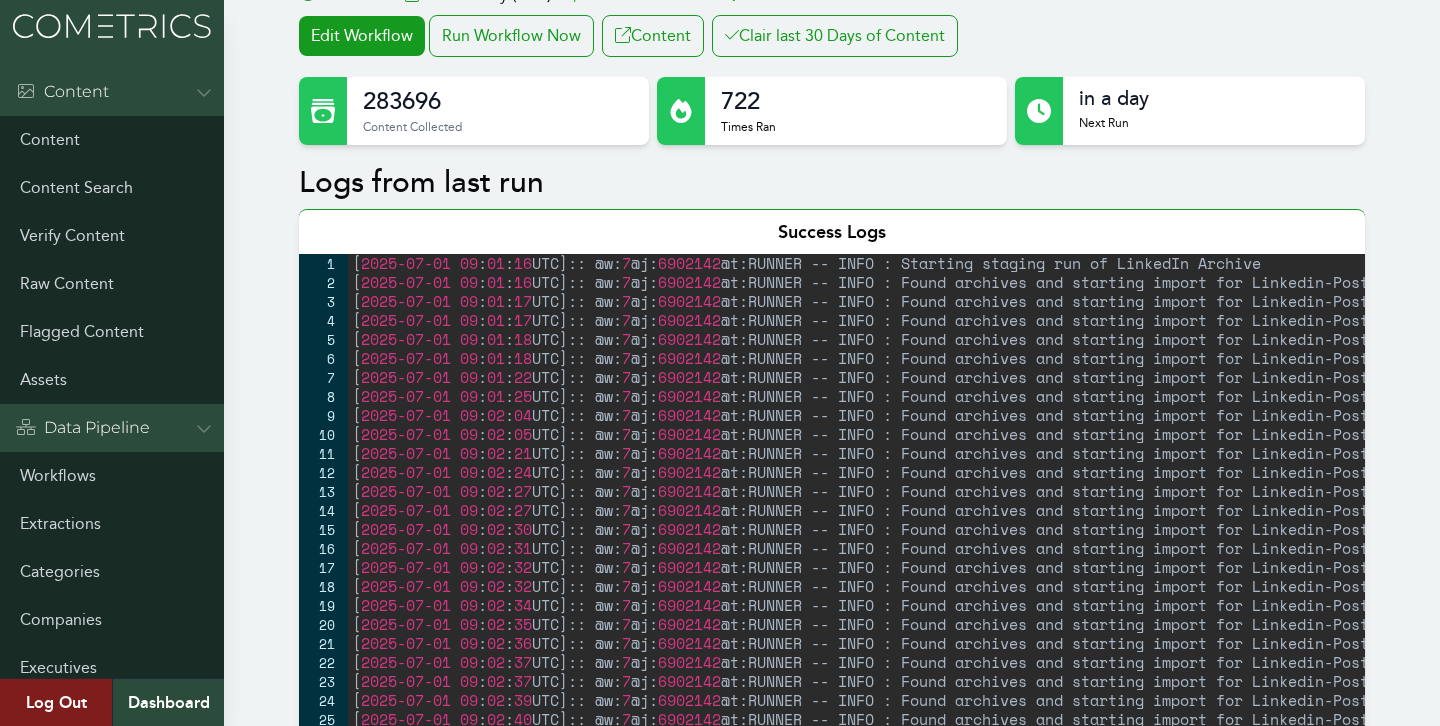 scroll, scrollTop: 0, scrollLeft: 0, axis: both 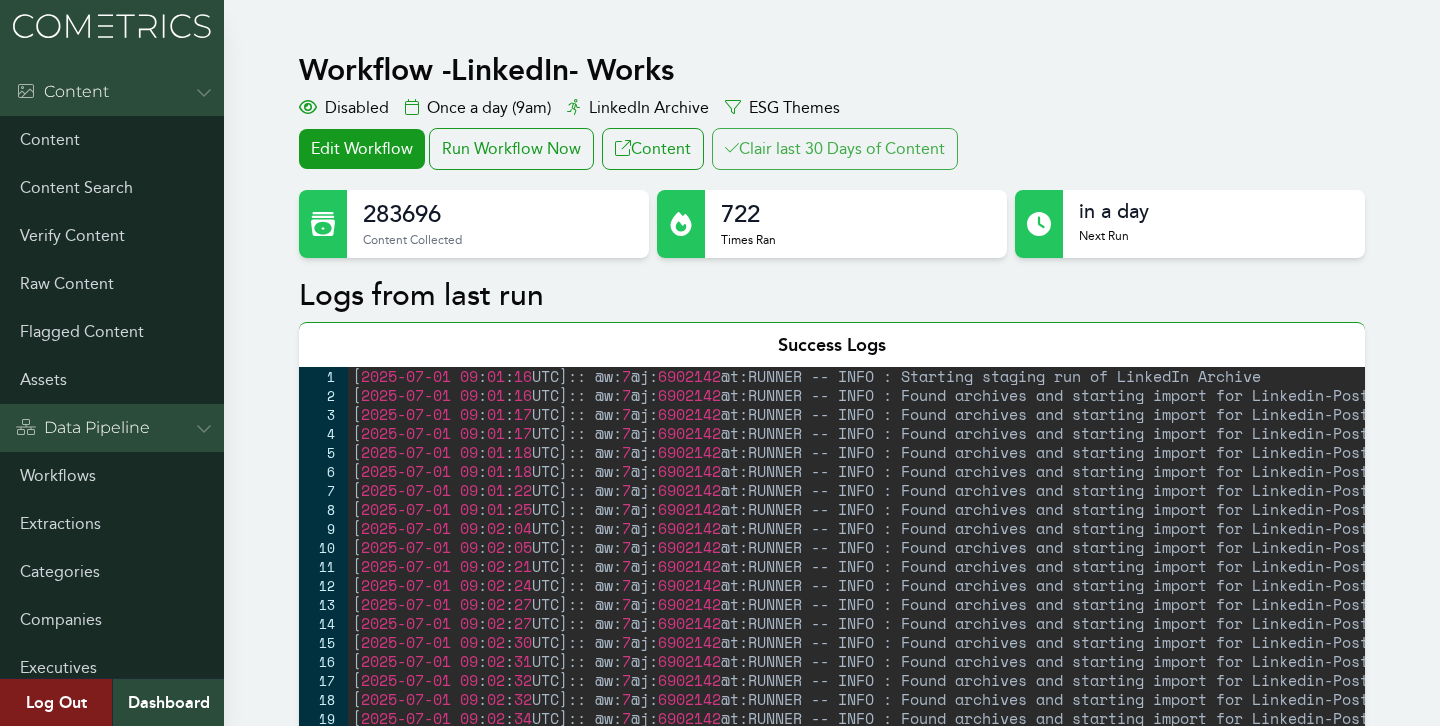 click on "Clair last 30 Days of Content" at bounding box center (835, 149) 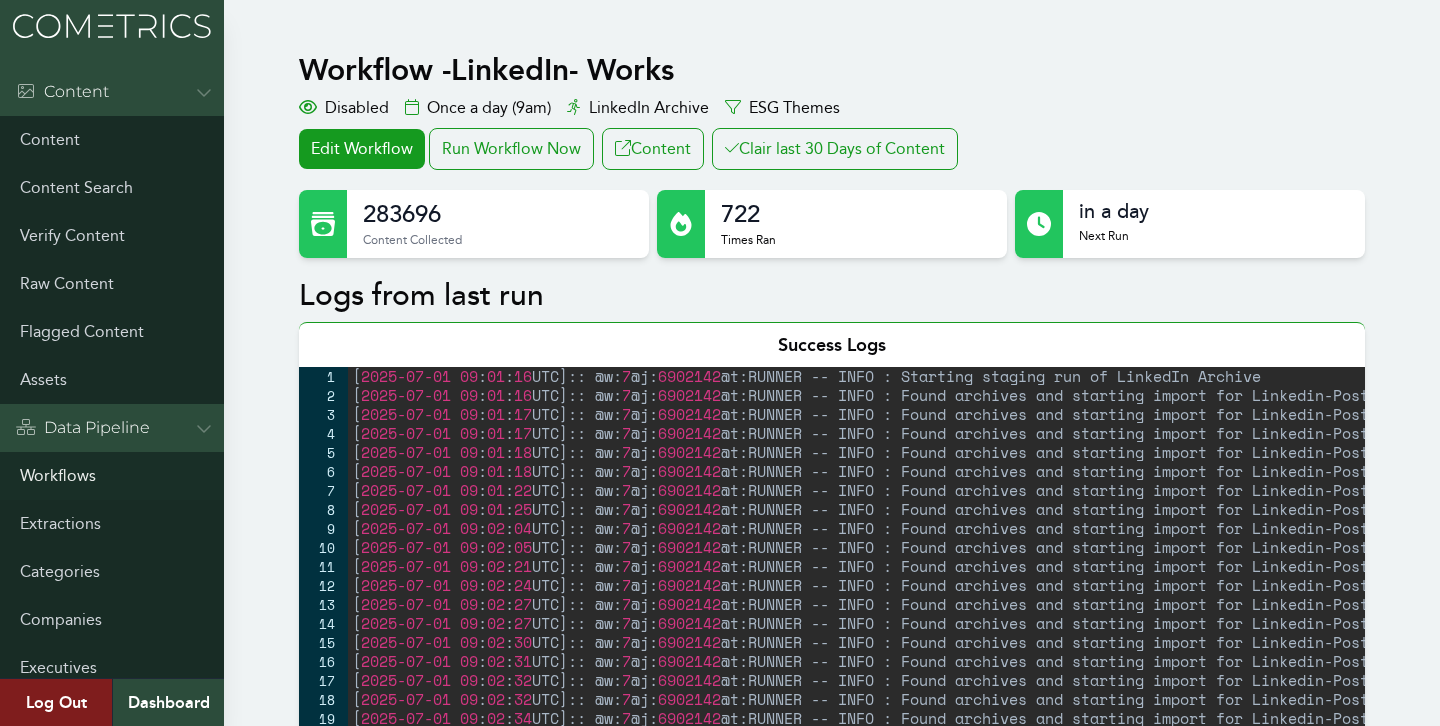click on "Workflows" at bounding box center [112, 476] 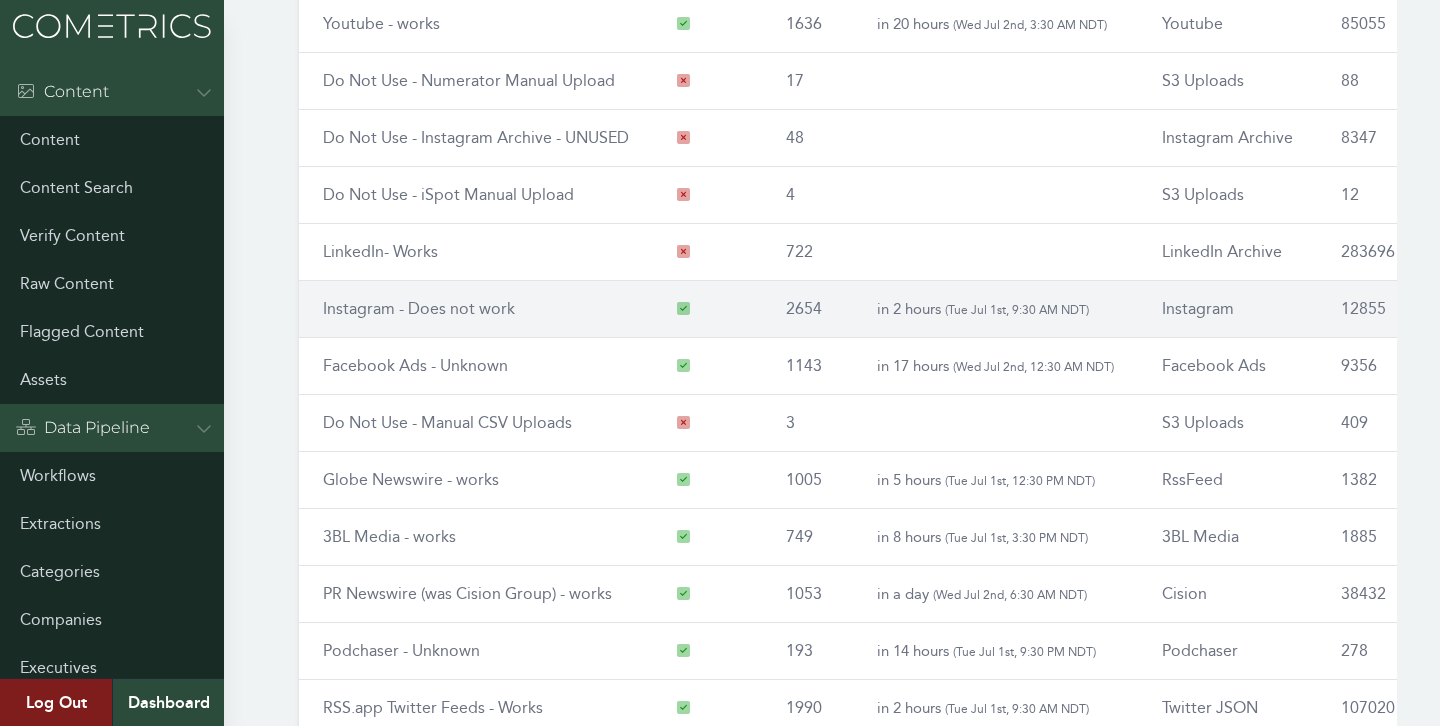 scroll, scrollTop: 338, scrollLeft: 0, axis: vertical 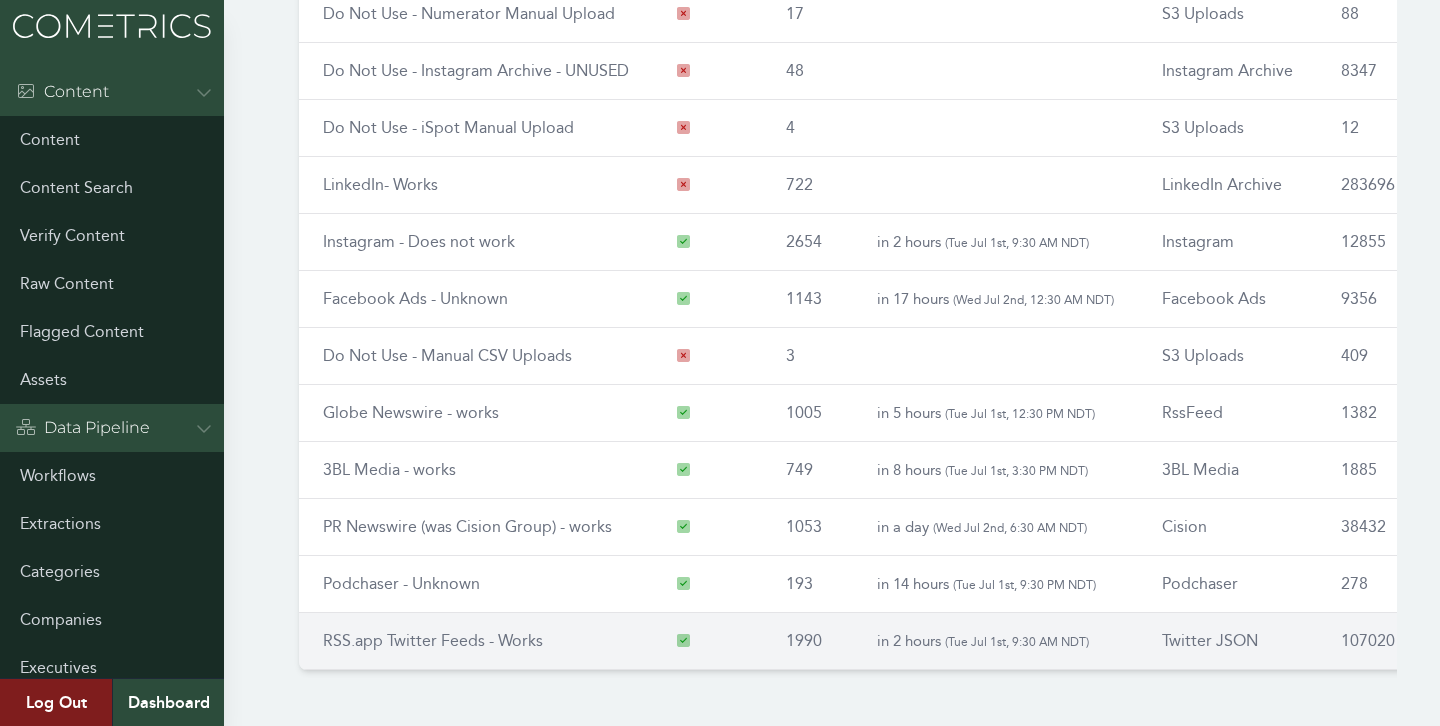 click on "RSS.app Twitter Feeds - Works" at bounding box center [433, 640] 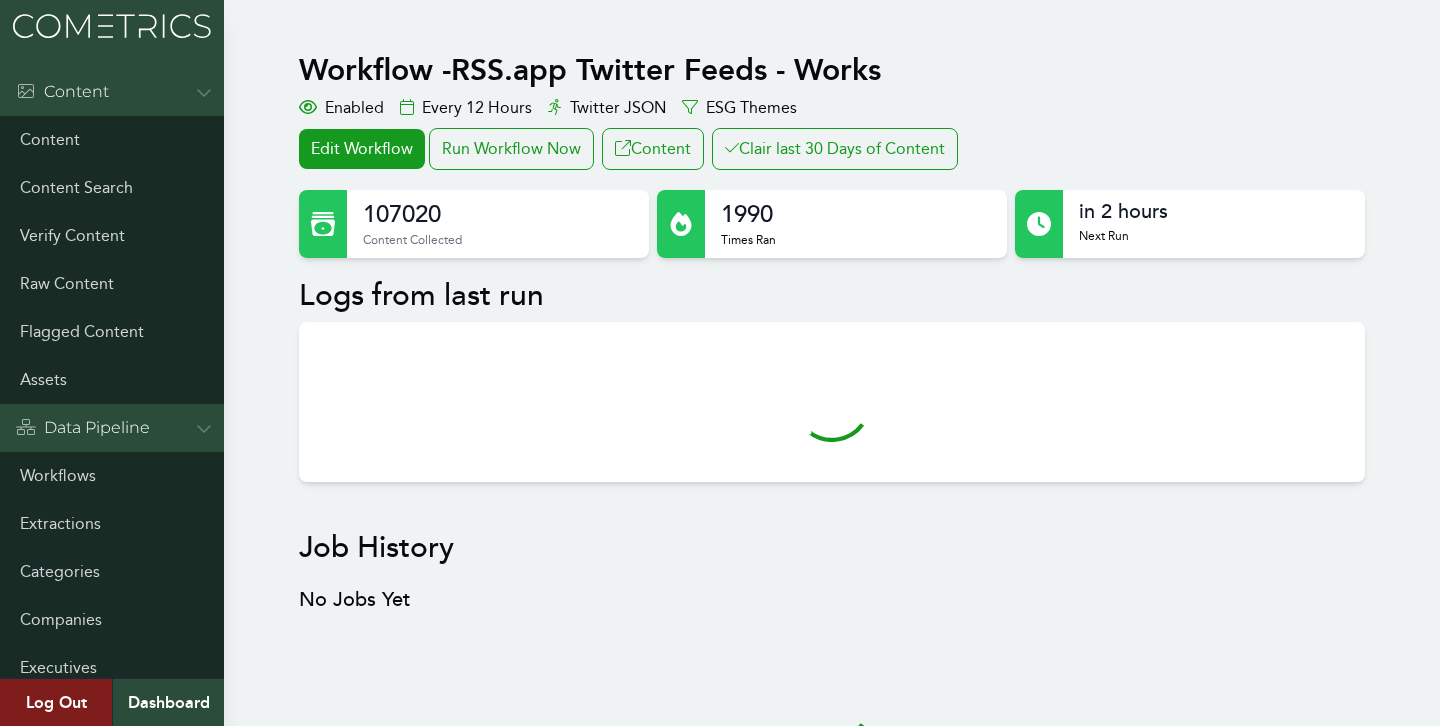 scroll, scrollTop: 0, scrollLeft: 0, axis: both 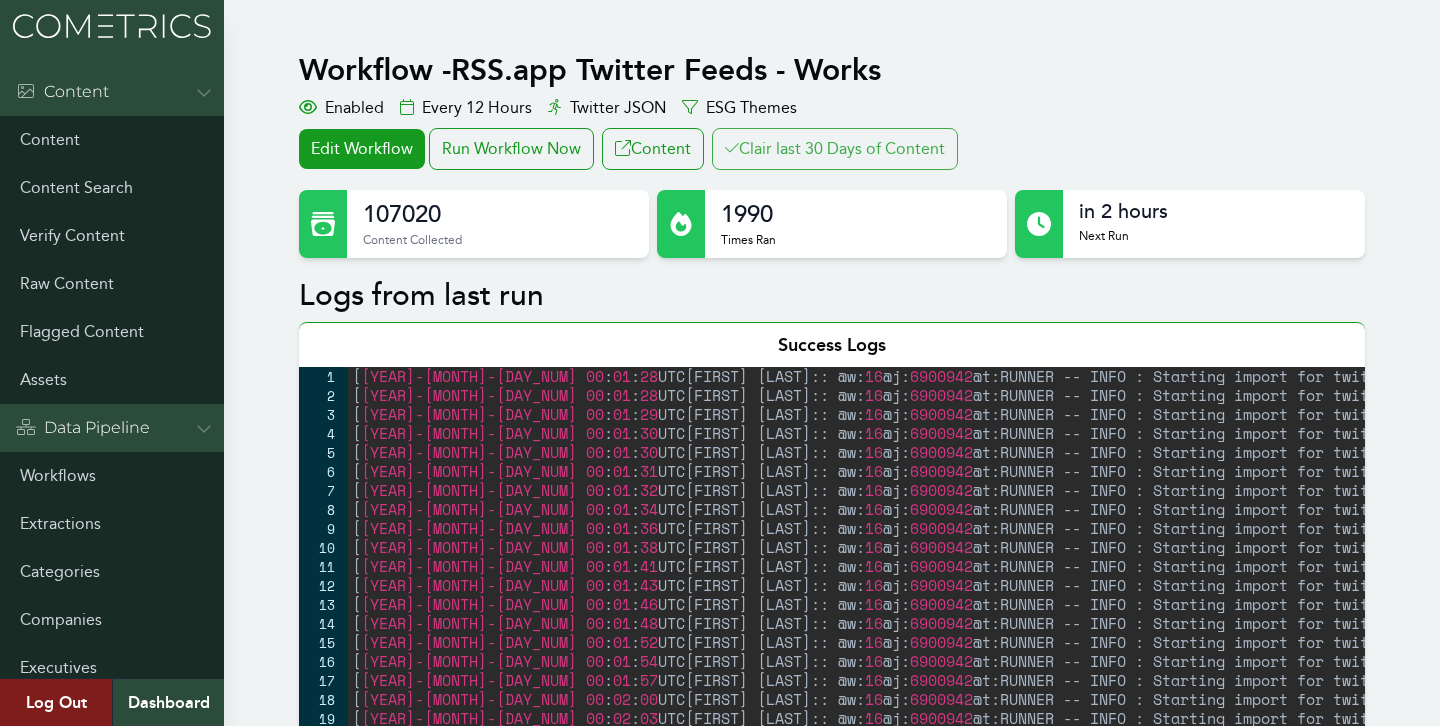 click on "Clair last 30 Days of Content" at bounding box center [835, 149] 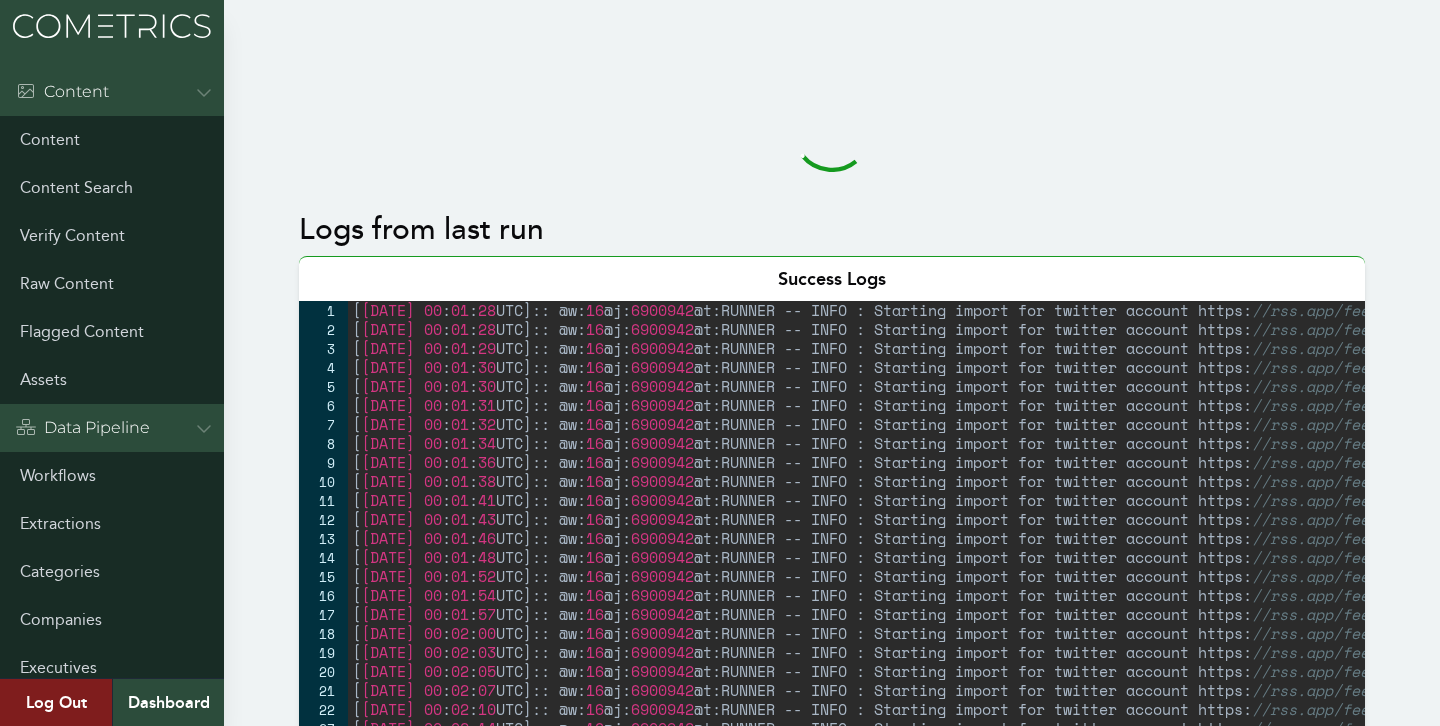 scroll, scrollTop: 0, scrollLeft: 0, axis: both 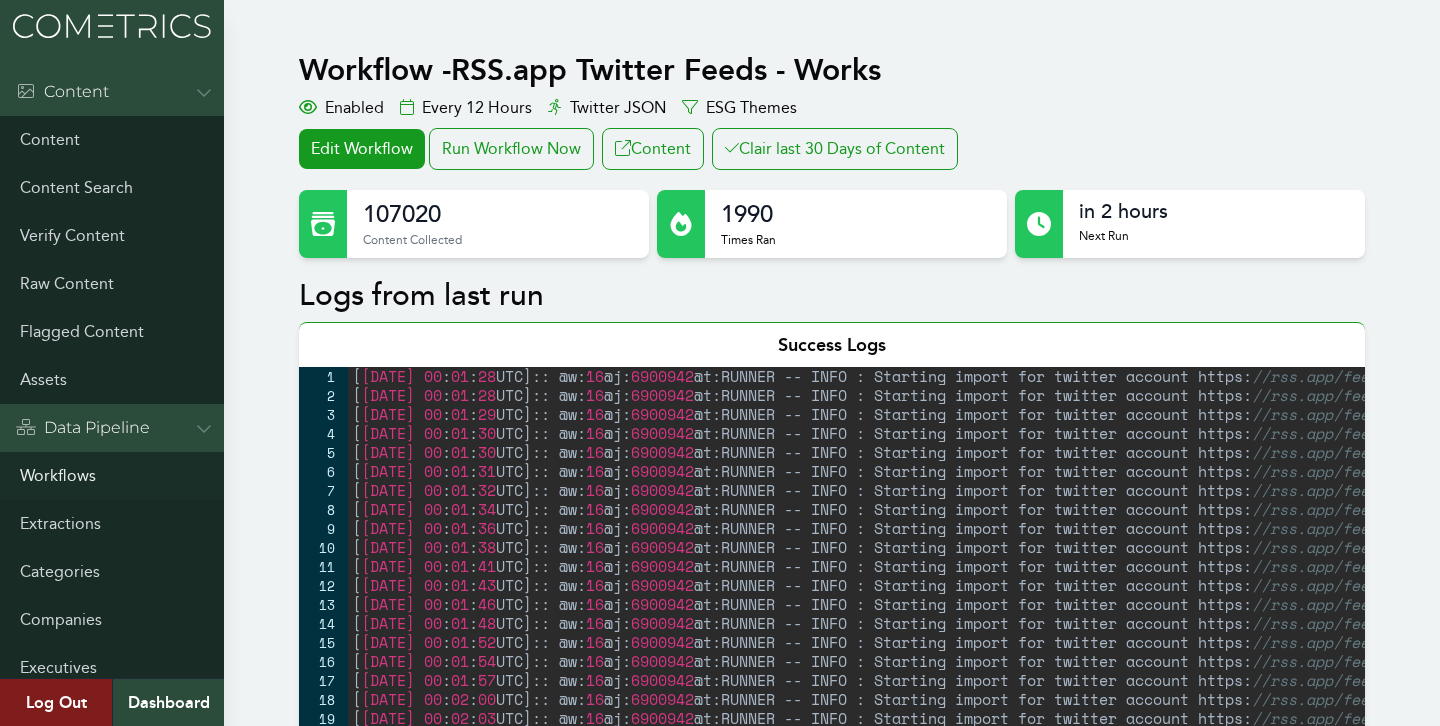 click on "Workflows" at bounding box center [112, 476] 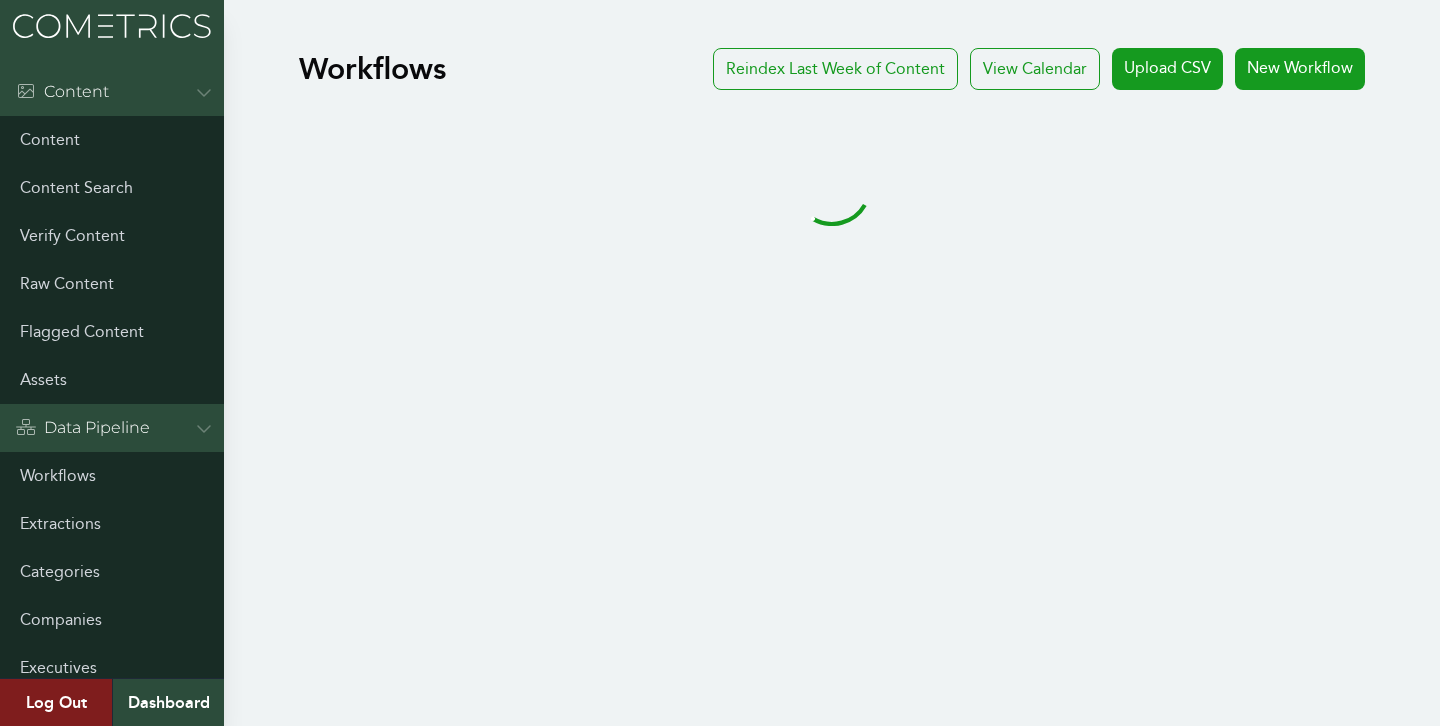 scroll, scrollTop: 0, scrollLeft: 0, axis: both 